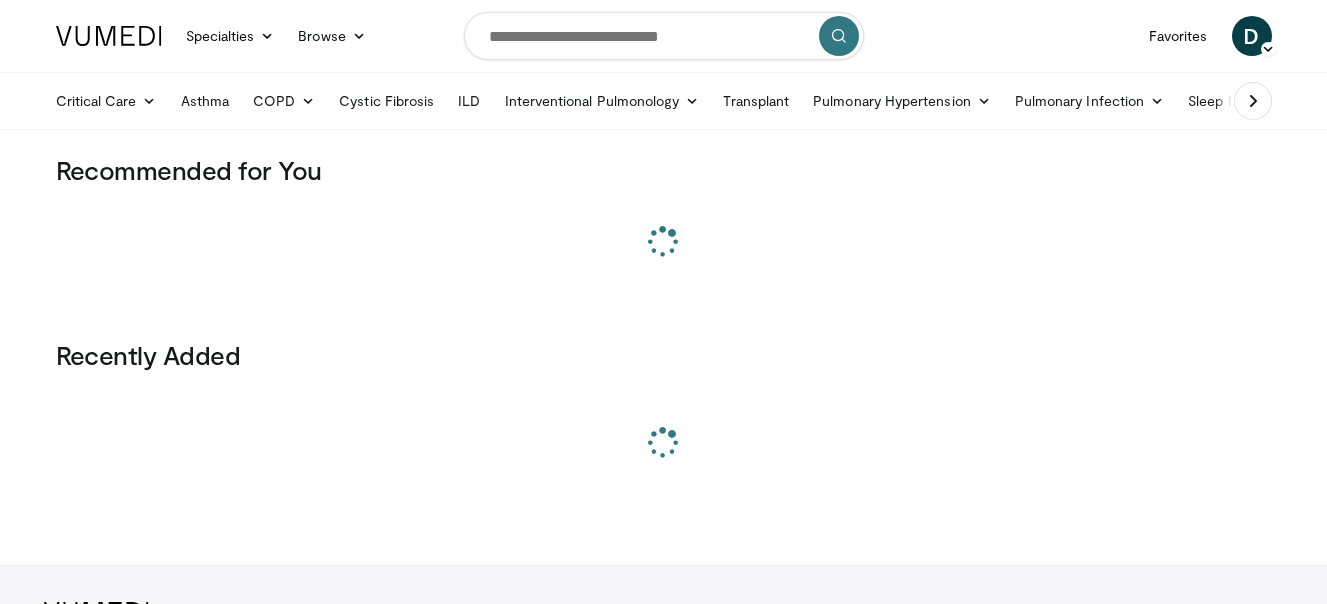 scroll, scrollTop: 0, scrollLeft: 0, axis: both 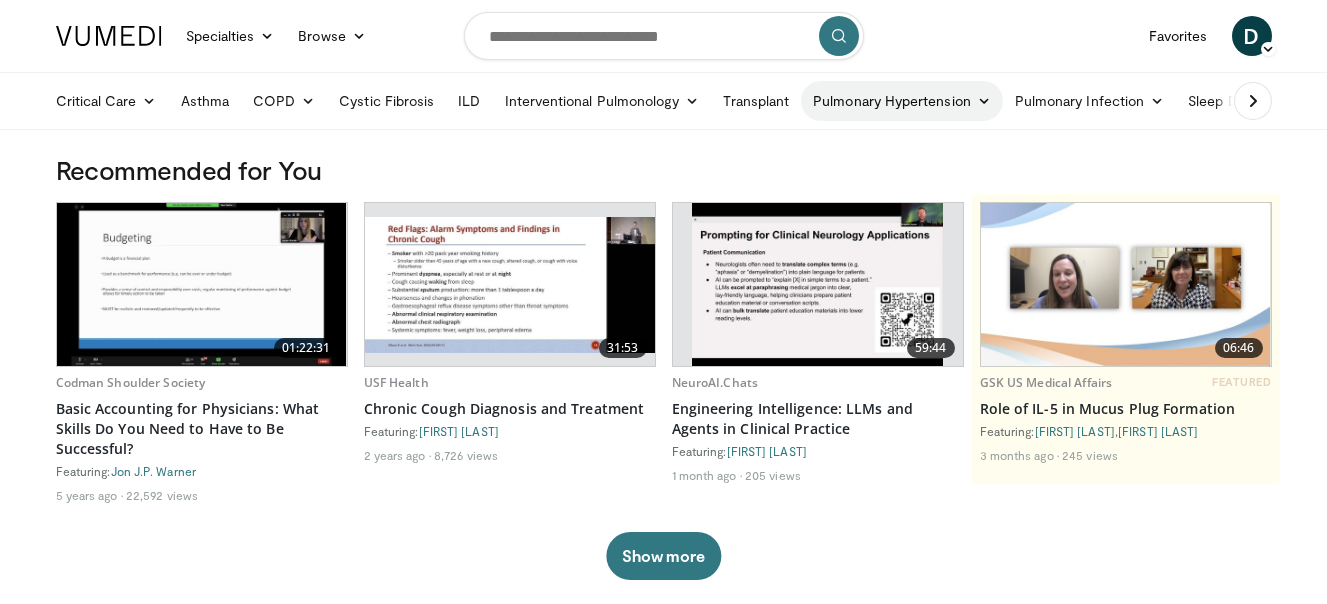 click on "Pulmonary Hypertension" at bounding box center [902, 101] 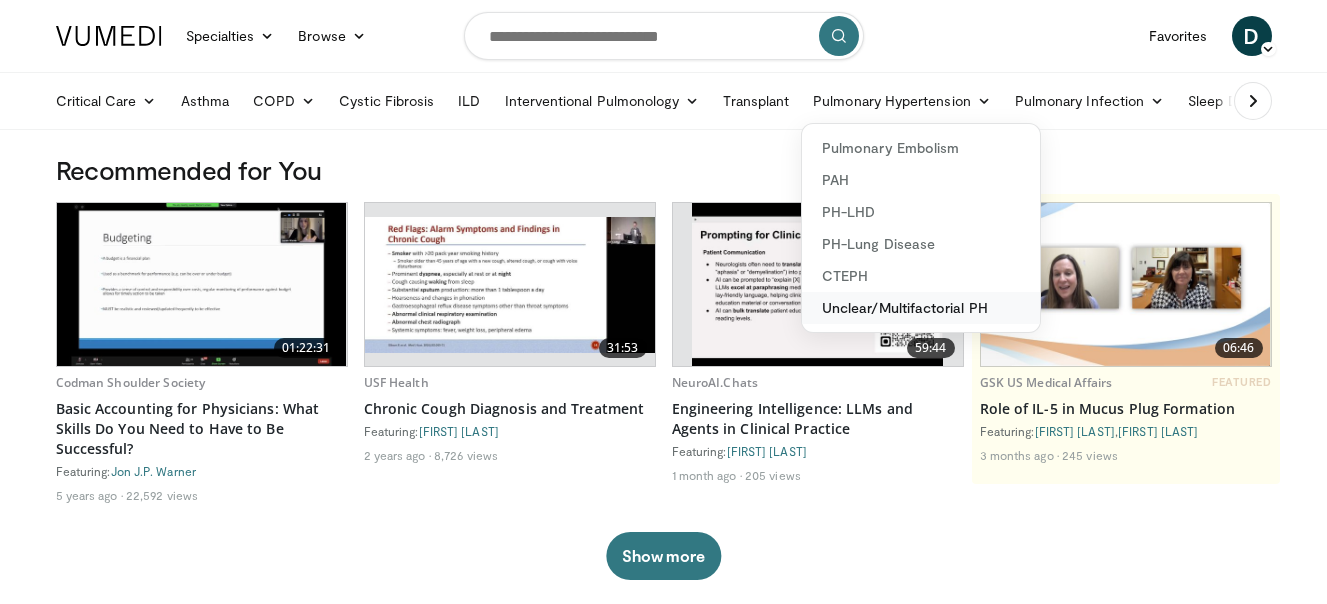 click on "Unclear/Multifactorial PH" at bounding box center [921, 308] 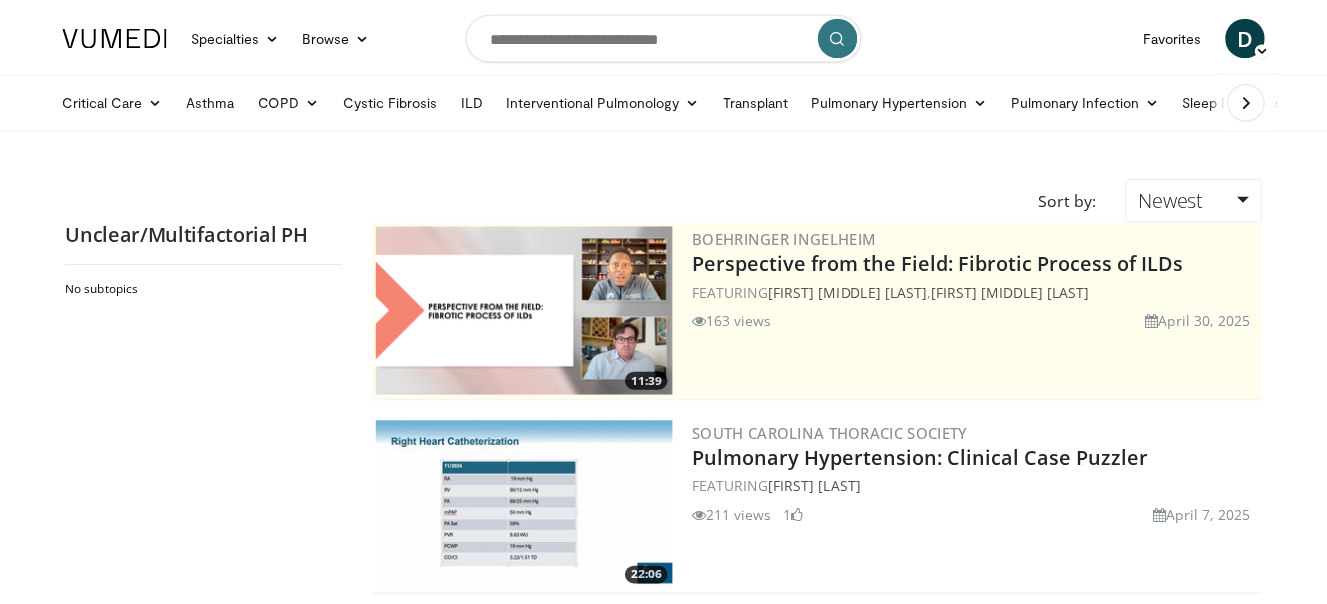 scroll, scrollTop: 0, scrollLeft: 0, axis: both 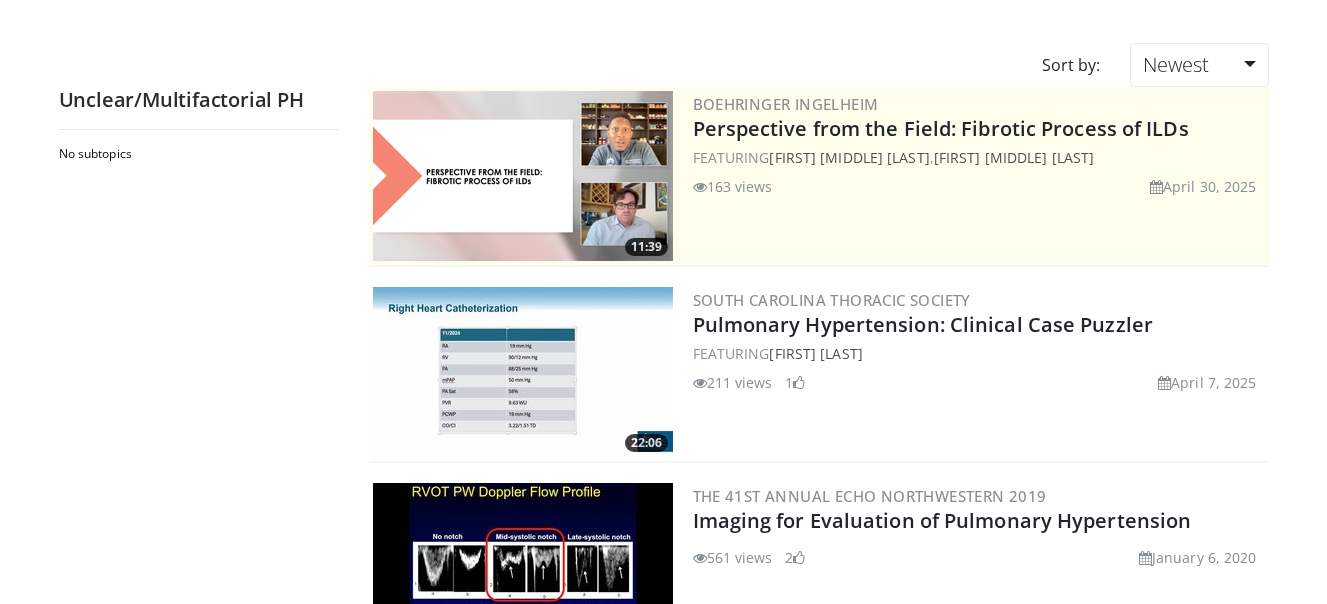 click at bounding box center (523, 372) 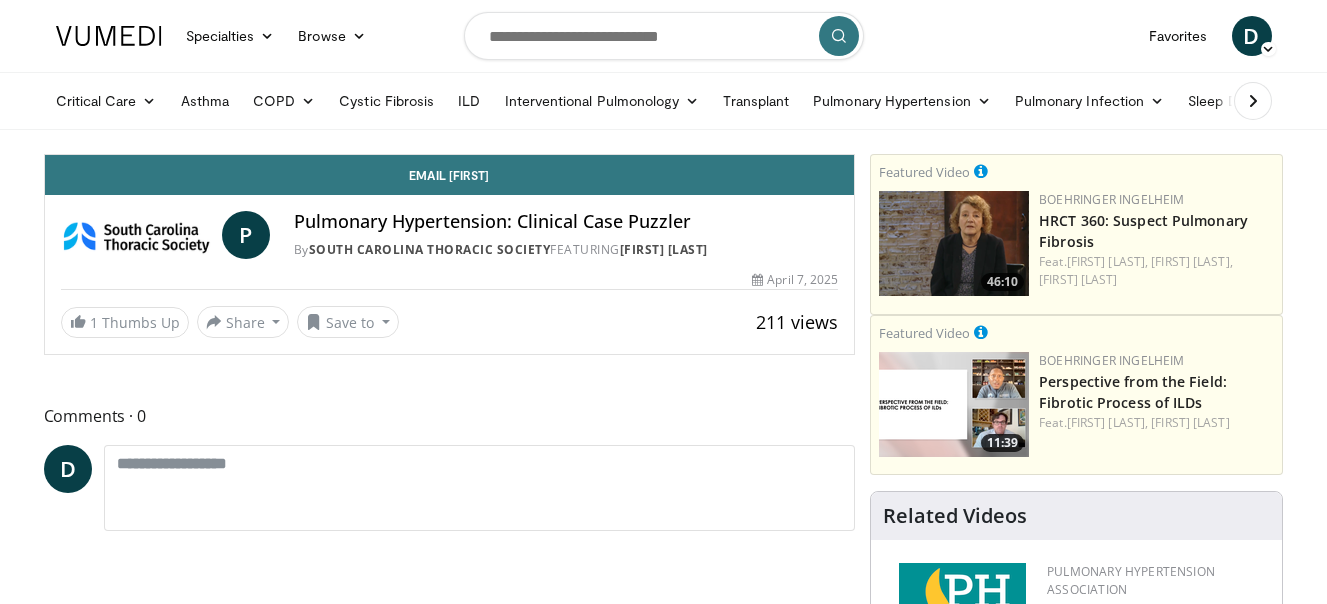 scroll, scrollTop: 0, scrollLeft: 0, axis: both 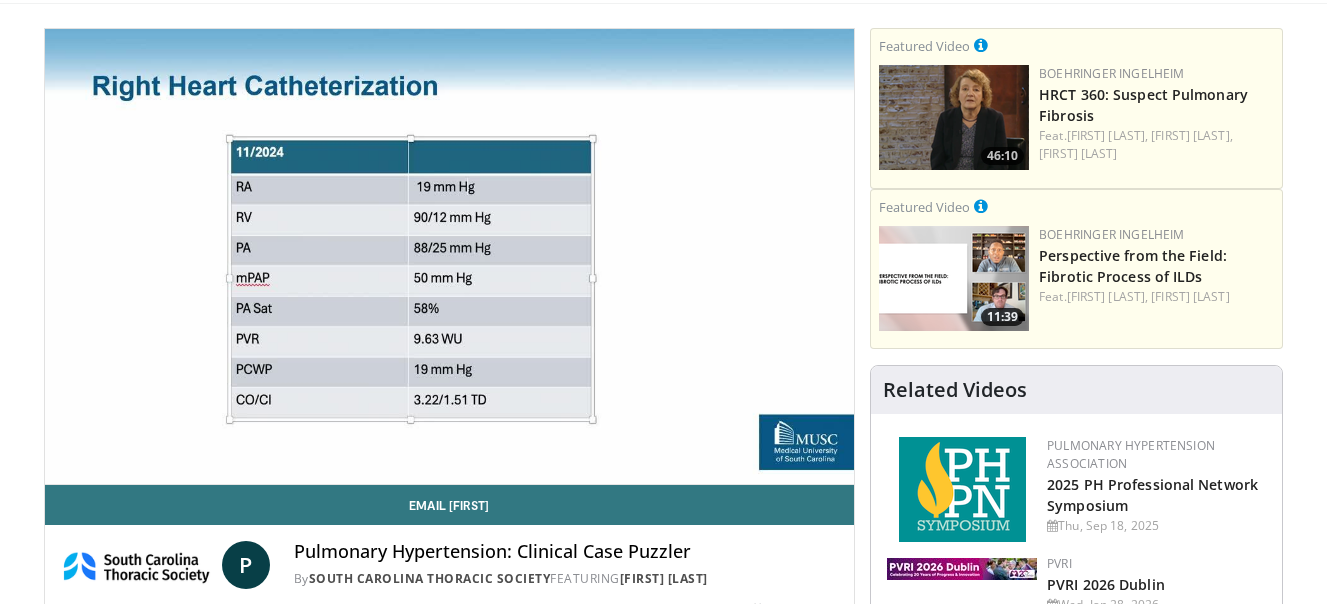 click on "**********" at bounding box center [450, 257] 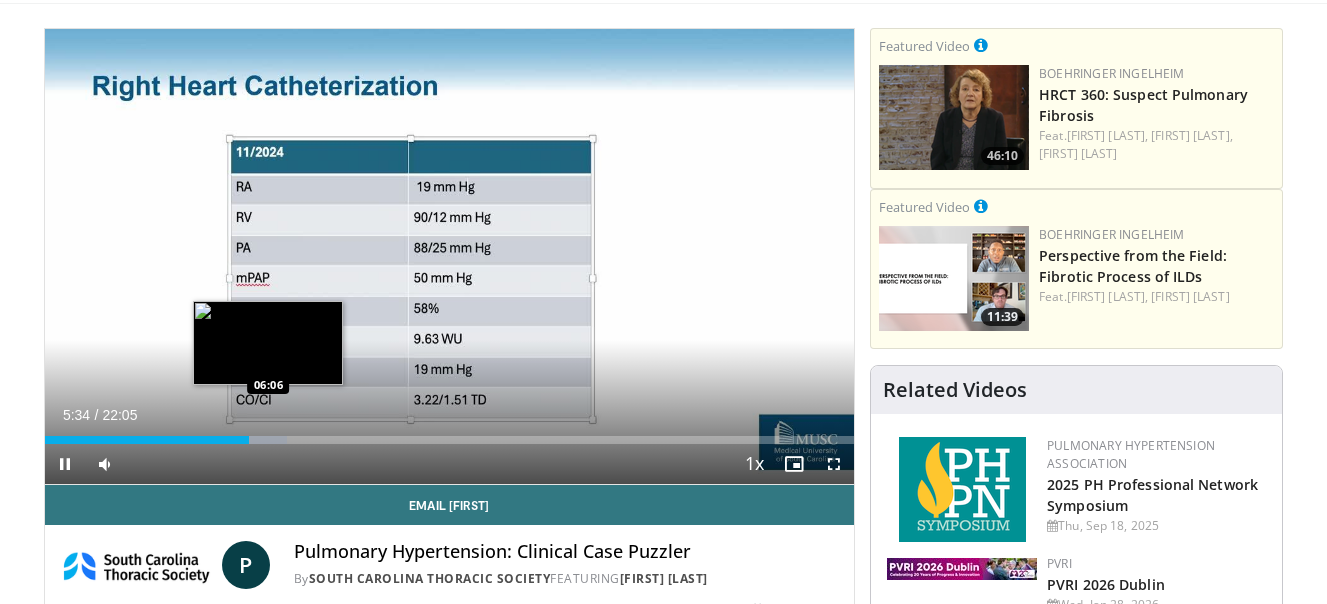click on "Loaded :  29.94% 05:34 06:06" at bounding box center (450, 440) 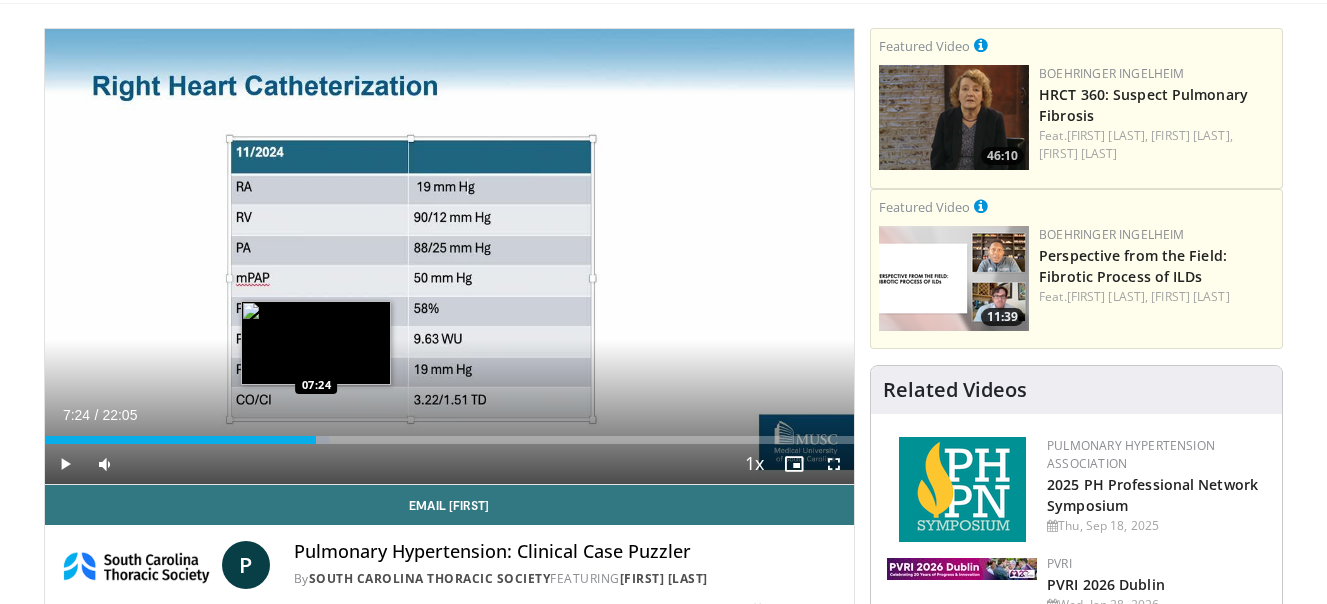 click at bounding box center (301, 440) 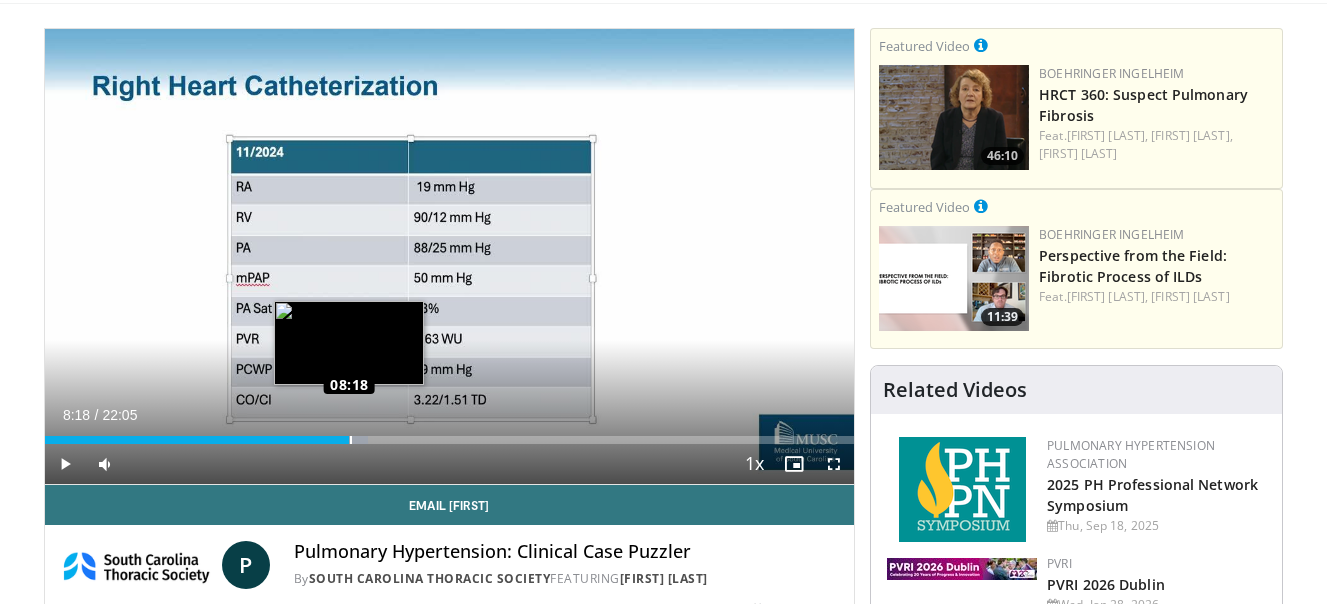 click on "Loaded :  40.00% 08:18 08:18" at bounding box center (450, 440) 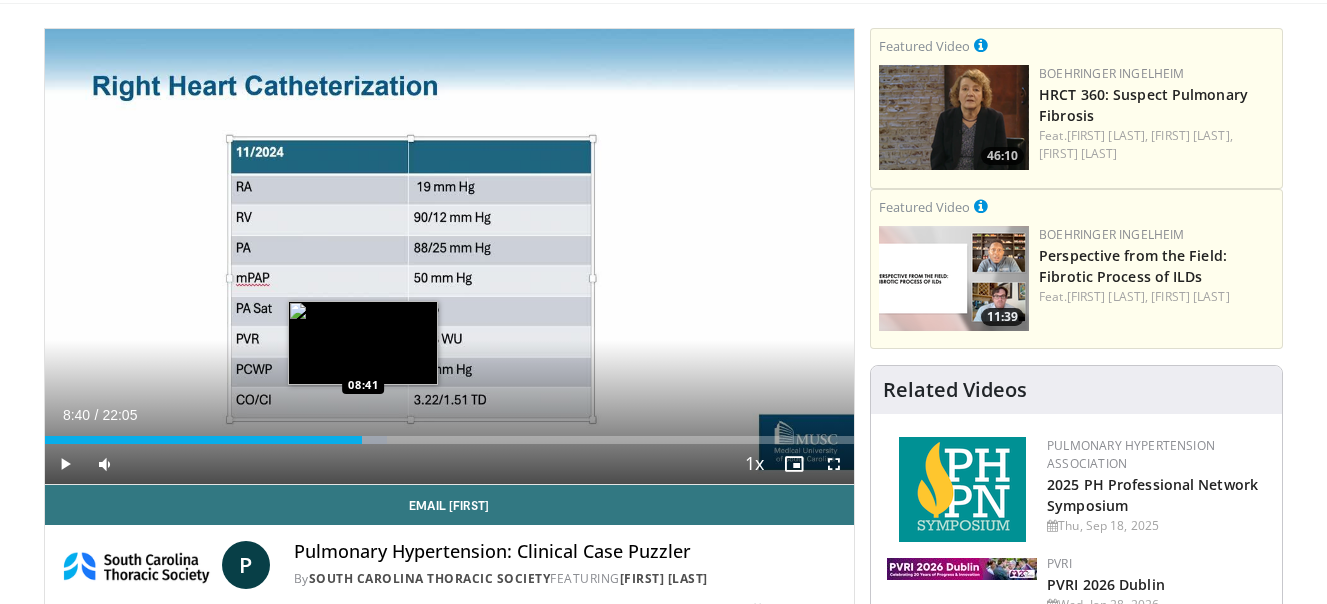 click at bounding box center [359, 440] 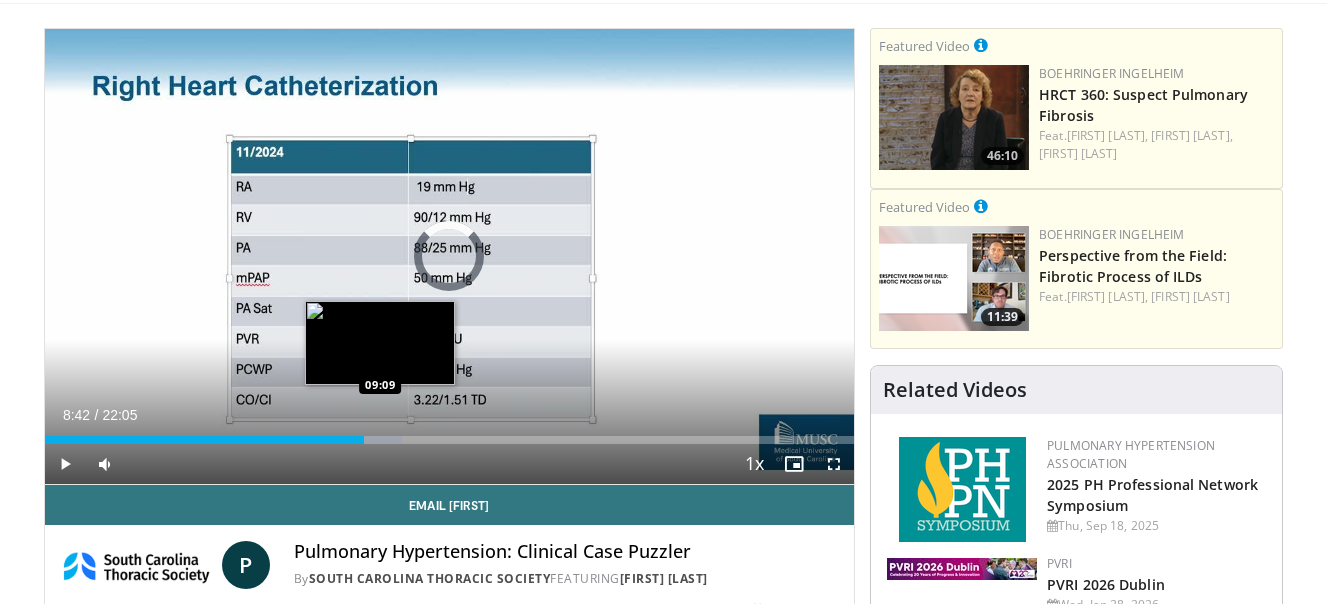 click on "Loaded :  44.17% 08:42 09:09" at bounding box center (450, 440) 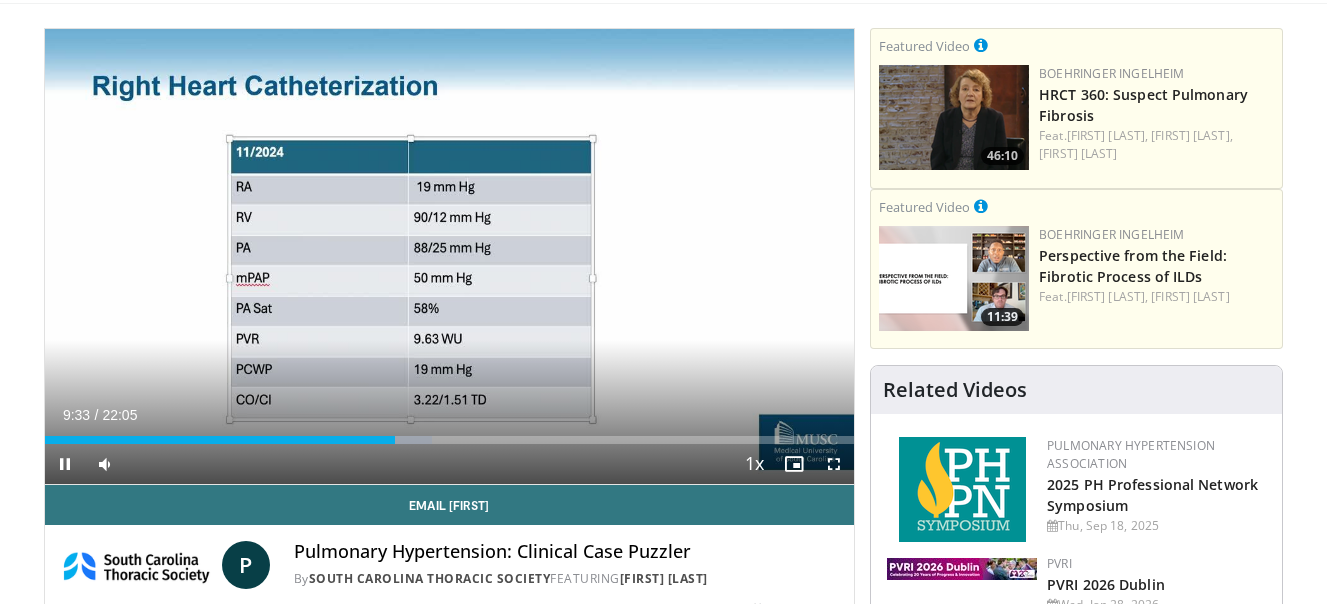 click on "**********" at bounding box center [450, 257] 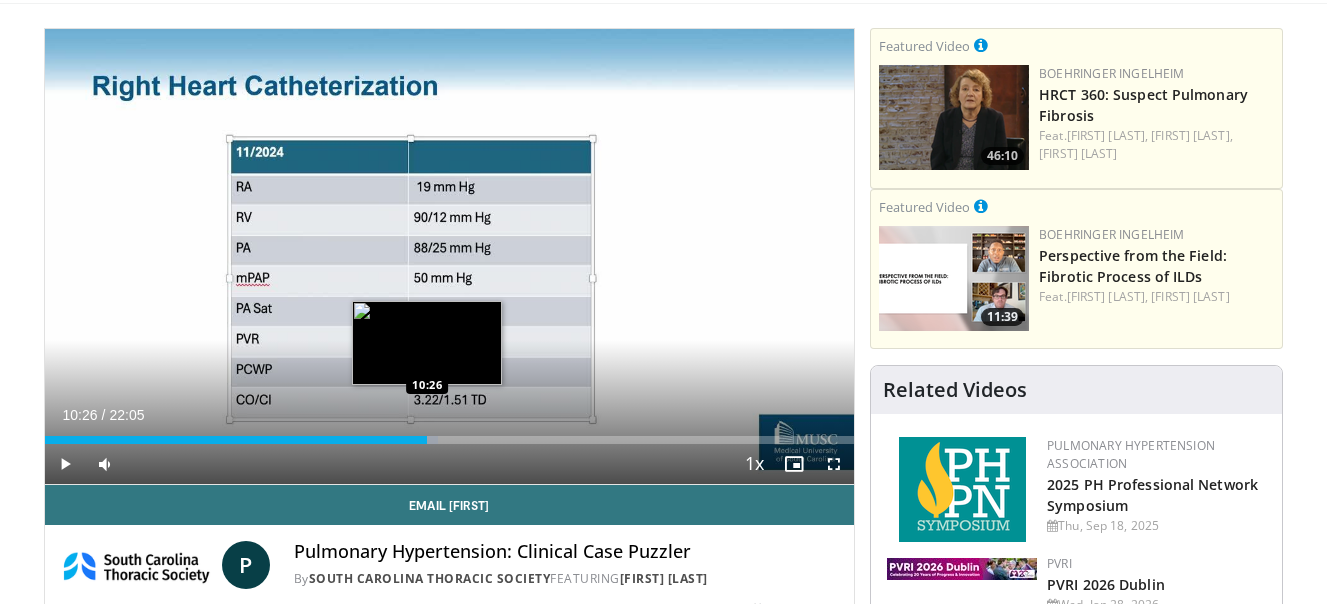 click at bounding box center (410, 440) 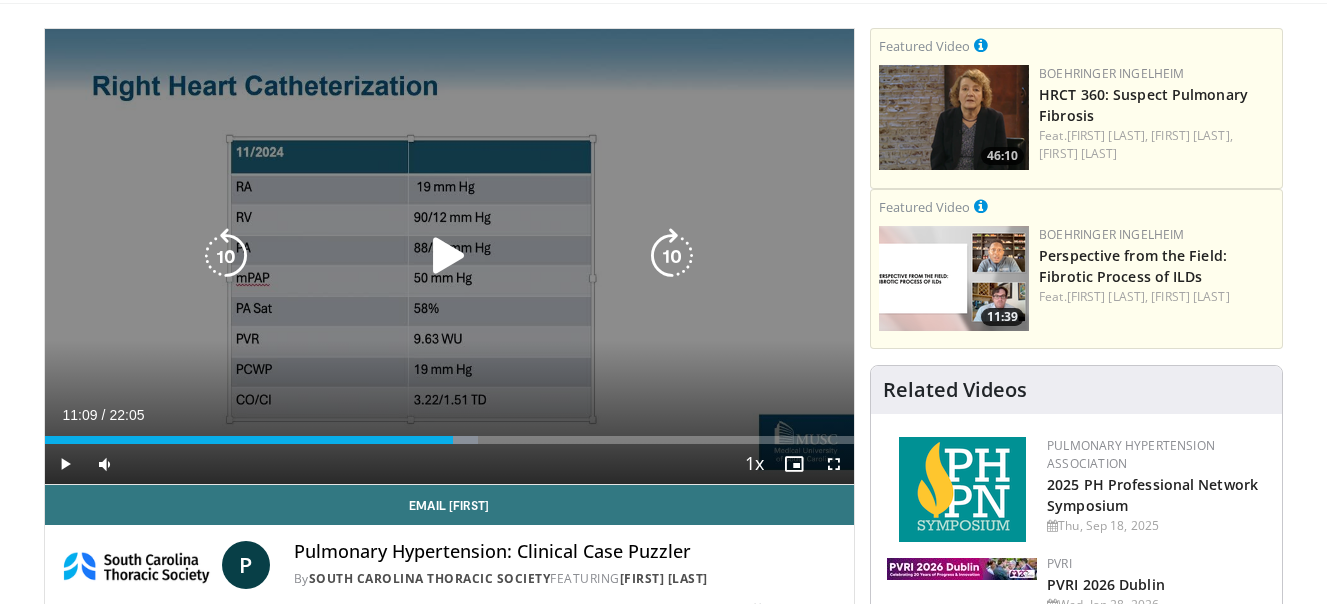 click at bounding box center (449, 440) 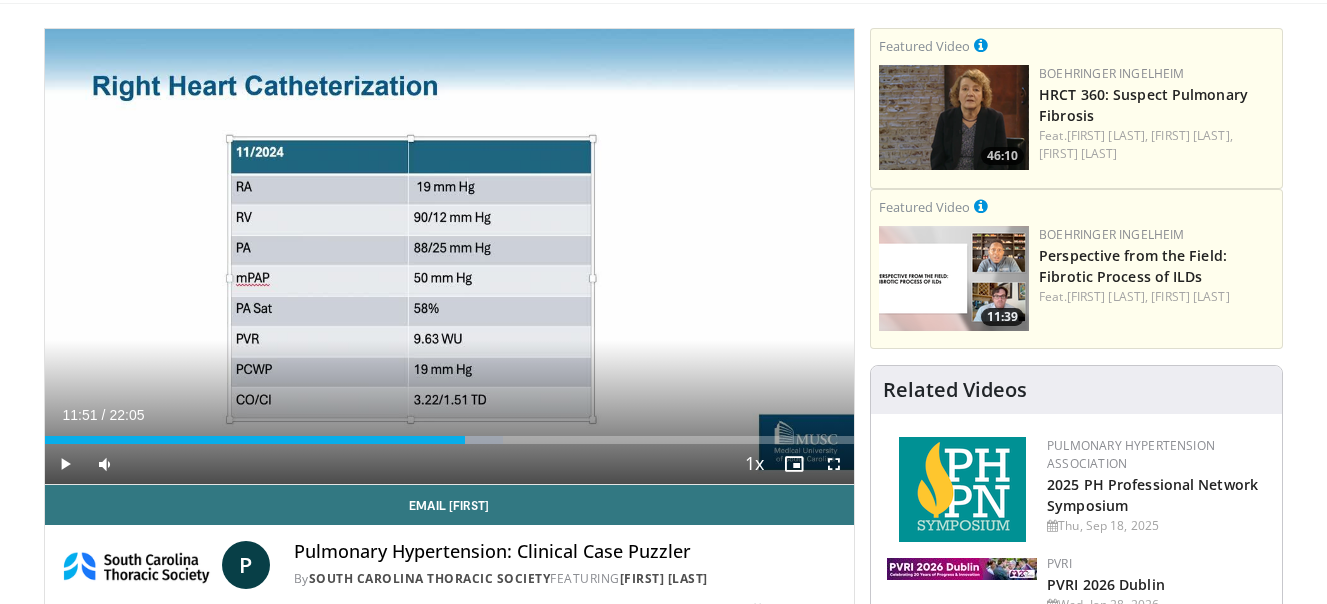 click at bounding box center (473, 440) 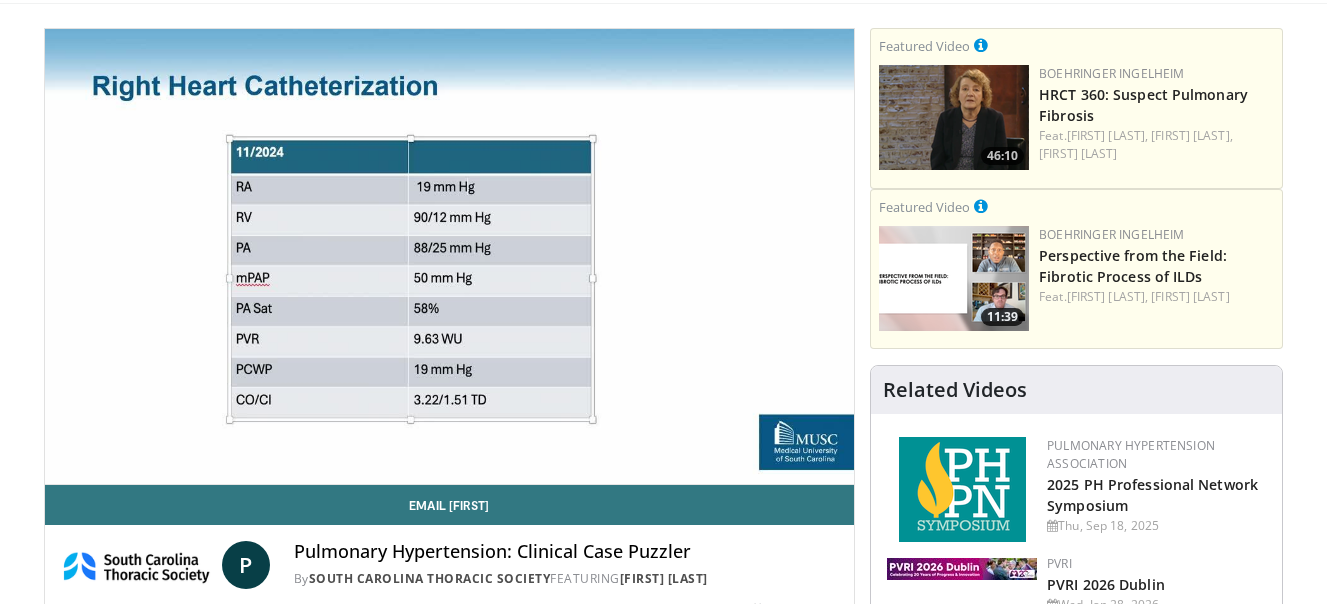 click on "**********" at bounding box center [450, 257] 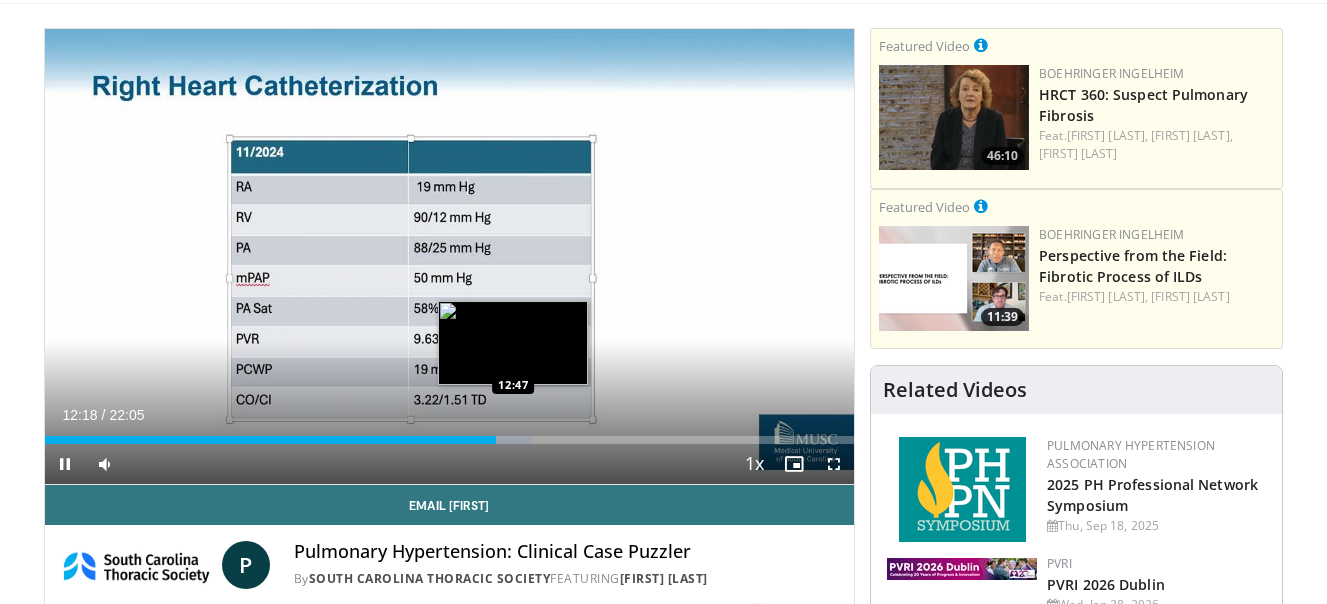click at bounding box center (504, 440) 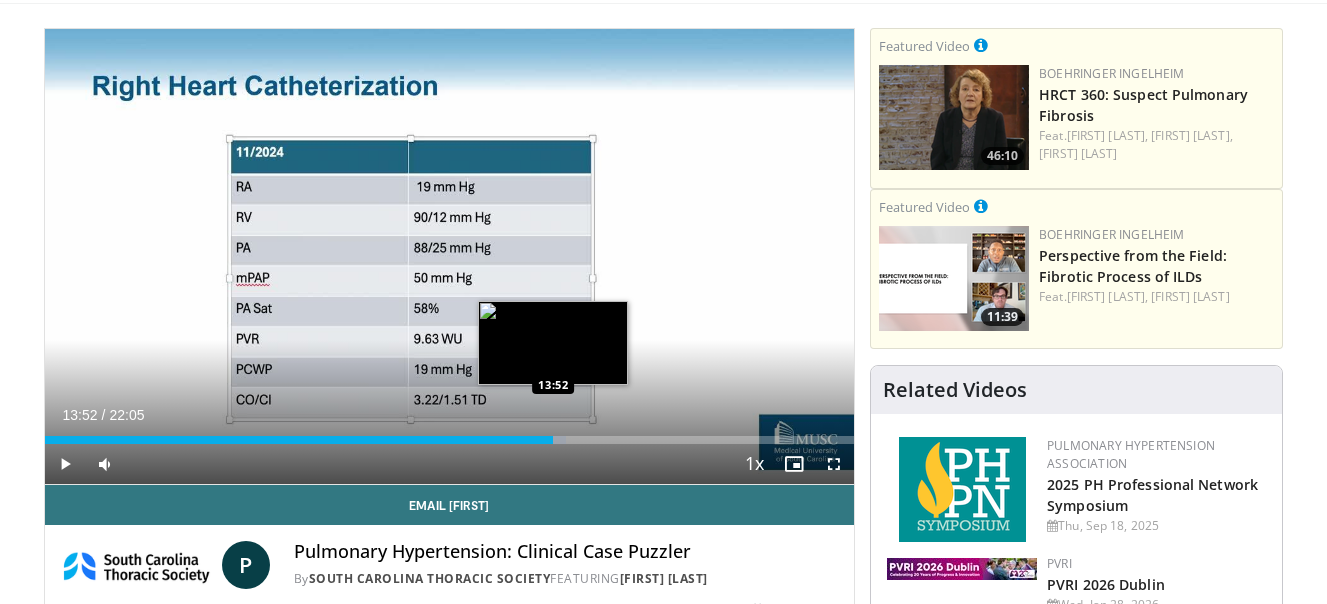 click on "Loaded :  64.38% 13:13 13:52" at bounding box center [450, 440] 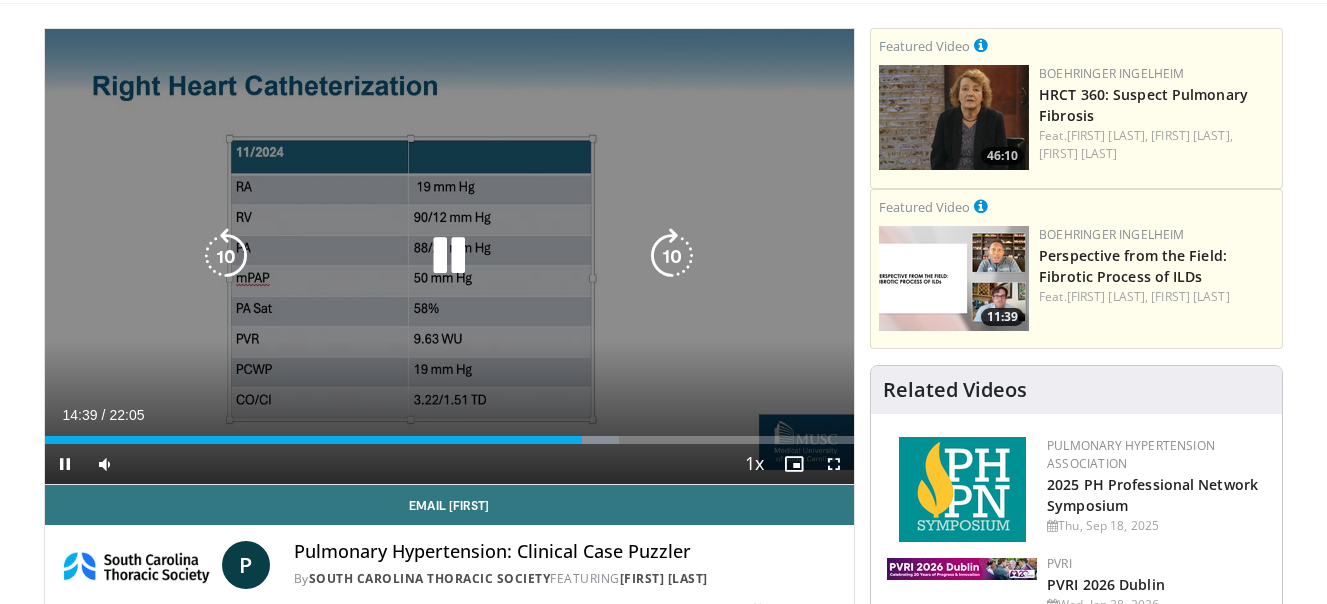click at bounding box center (589, 440) 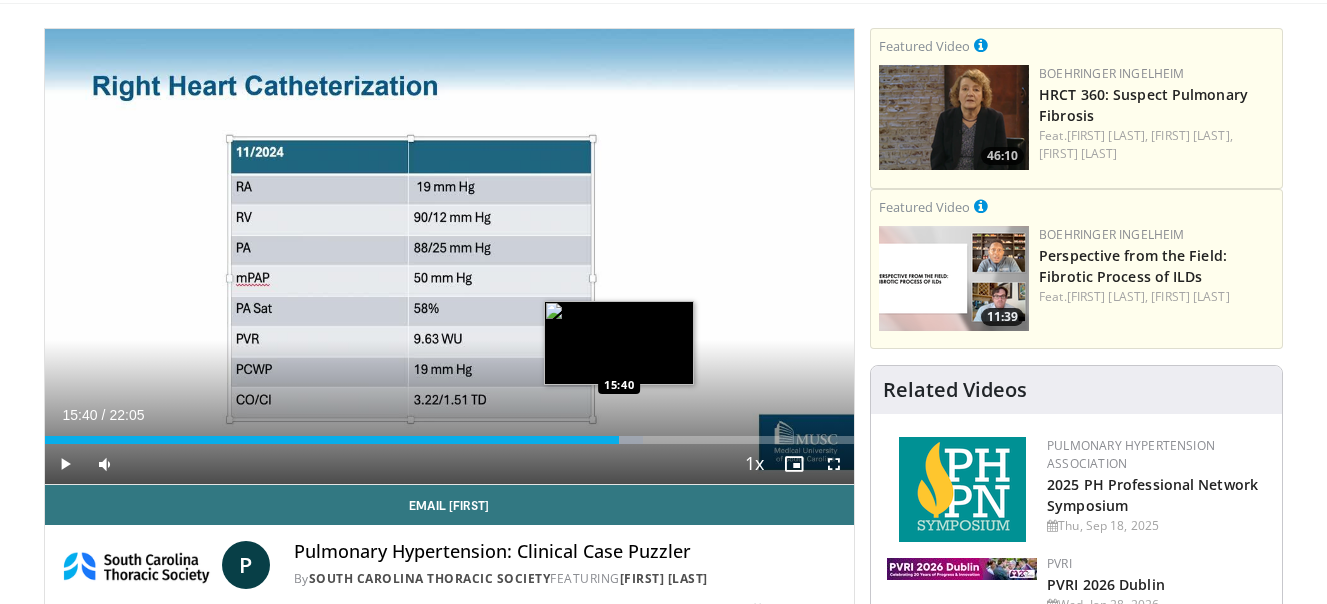click on "Loaded :  73.96% 15:40 15:40" at bounding box center (450, 434) 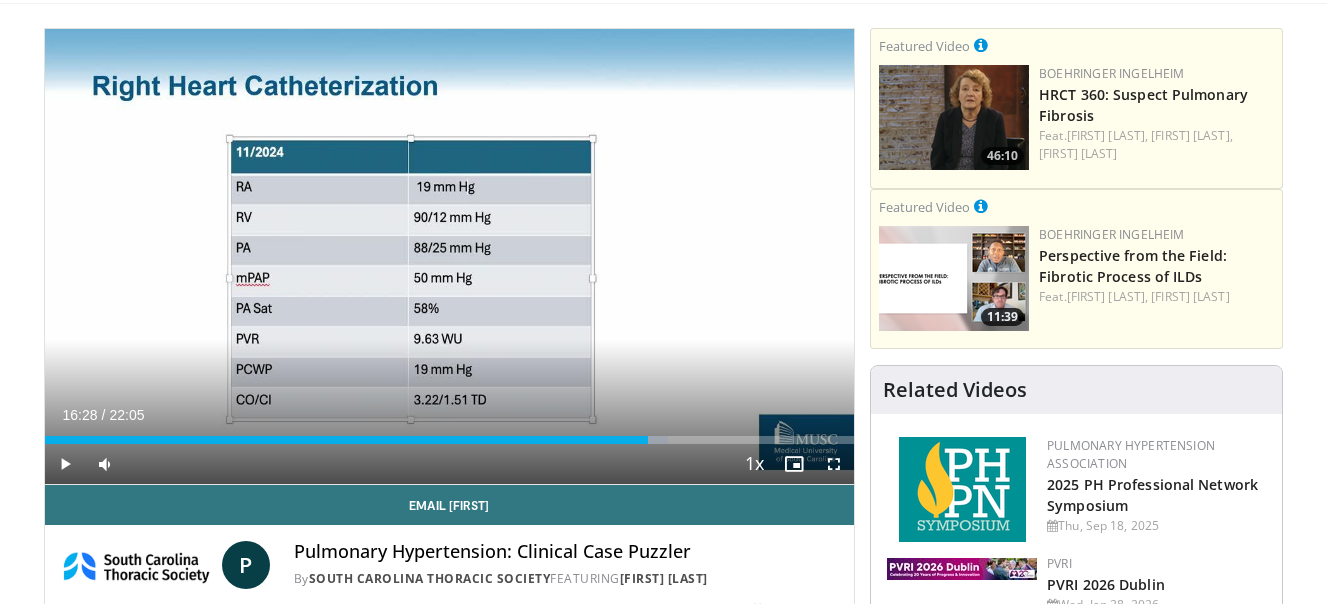 click on "Loaded :  76.98% 15:55 16:28" at bounding box center [450, 440] 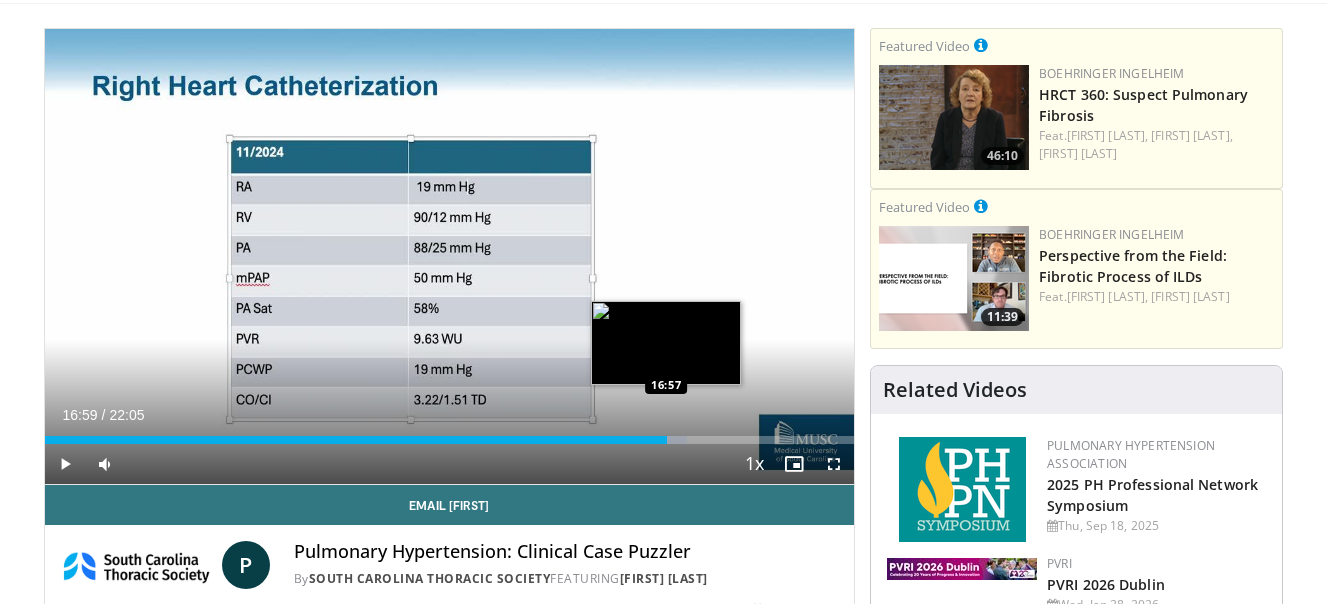 click on "Loaded :  79.35% 16:59 16:57" at bounding box center (450, 440) 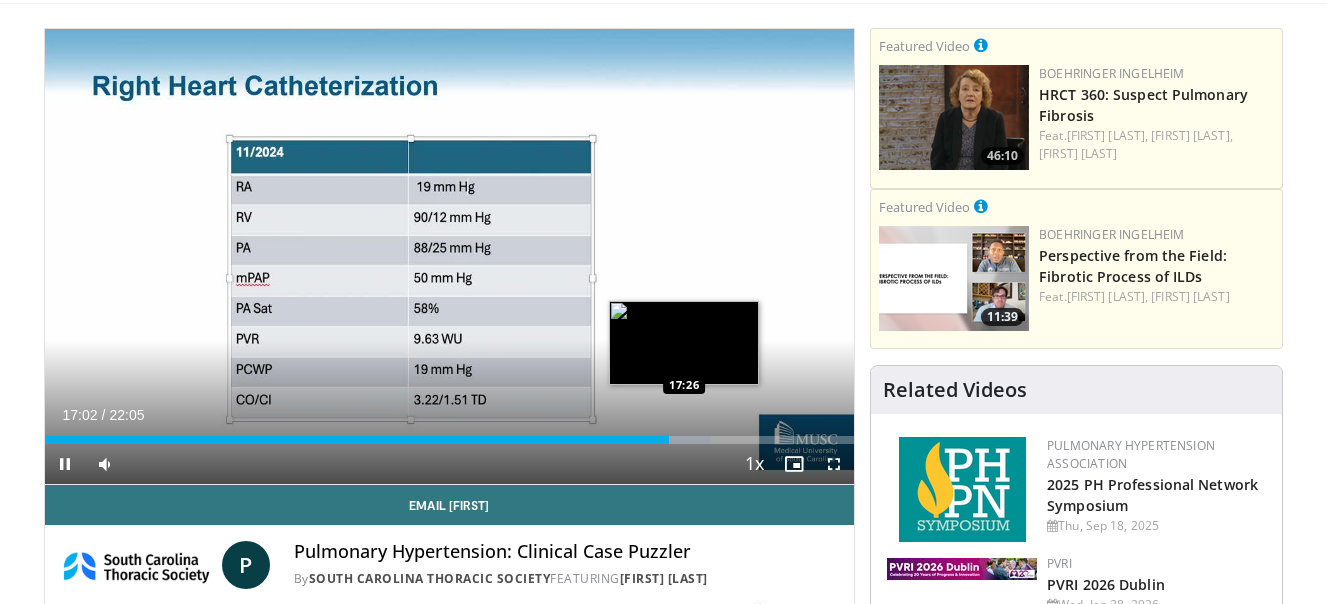 click at bounding box center [681, 440] 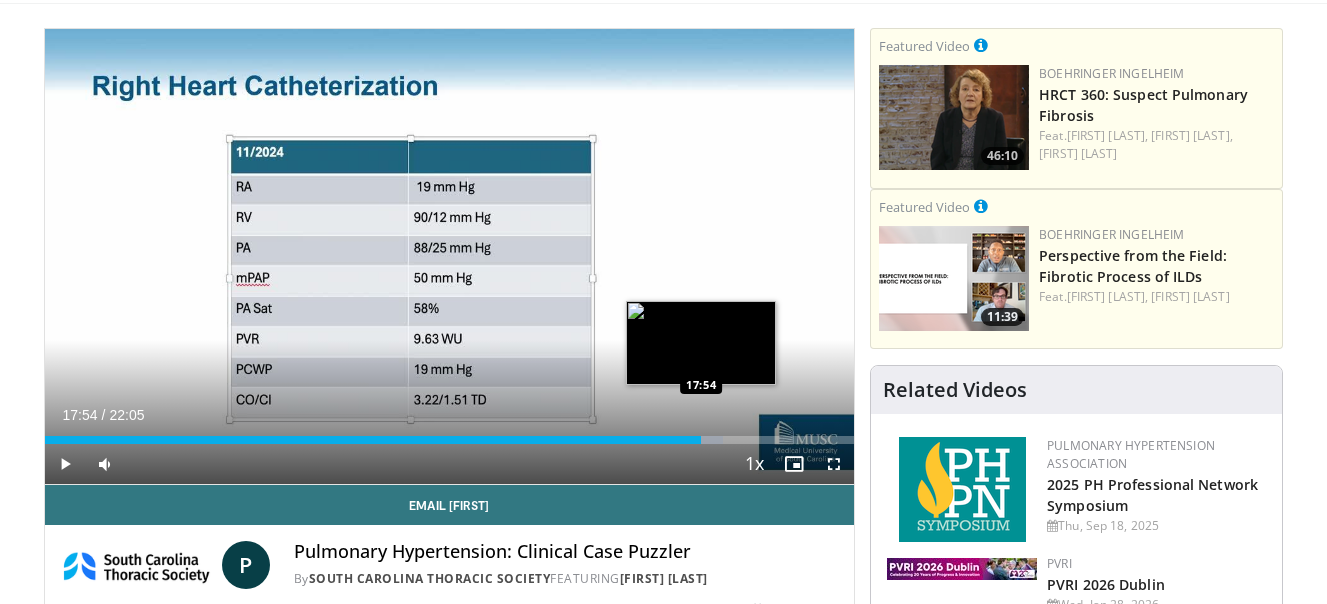 click on "Loaded :  83.77% 17:54 17:54" at bounding box center (450, 440) 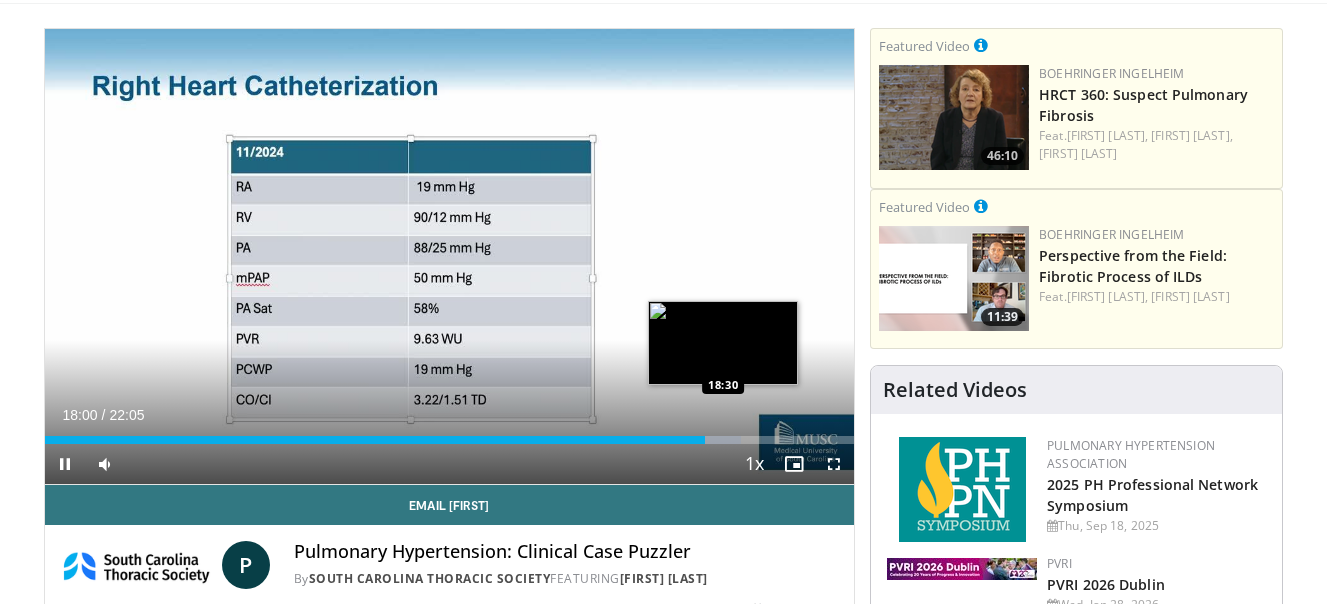 click at bounding box center (712, 440) 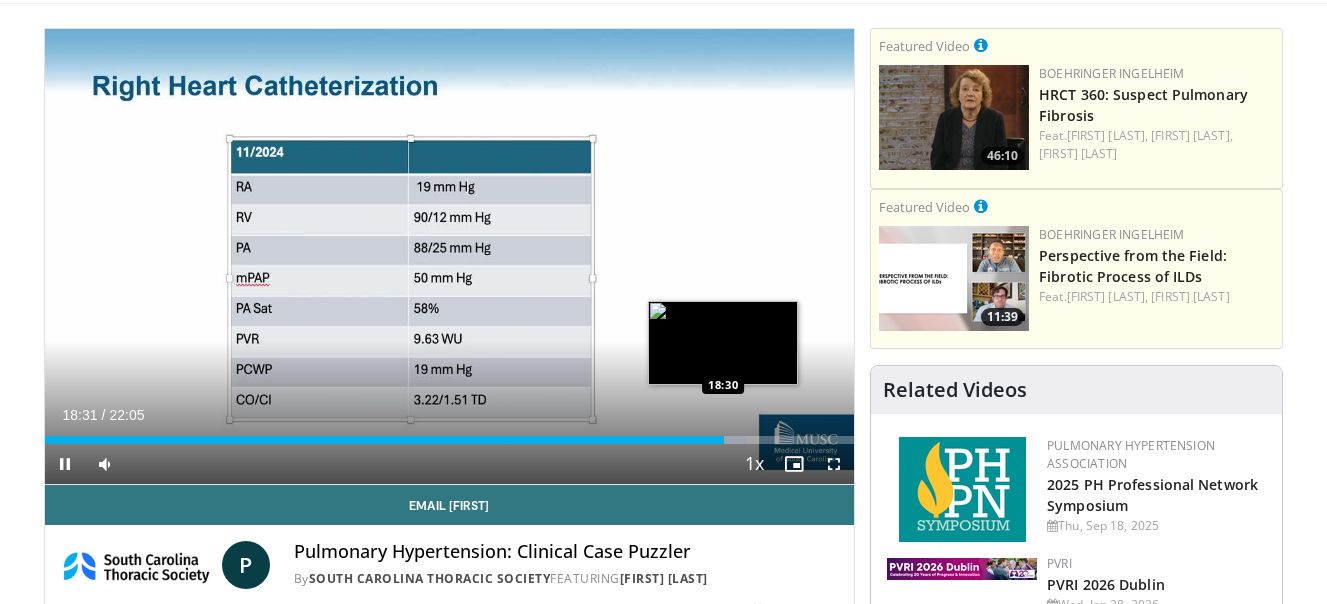 click at bounding box center (727, 440) 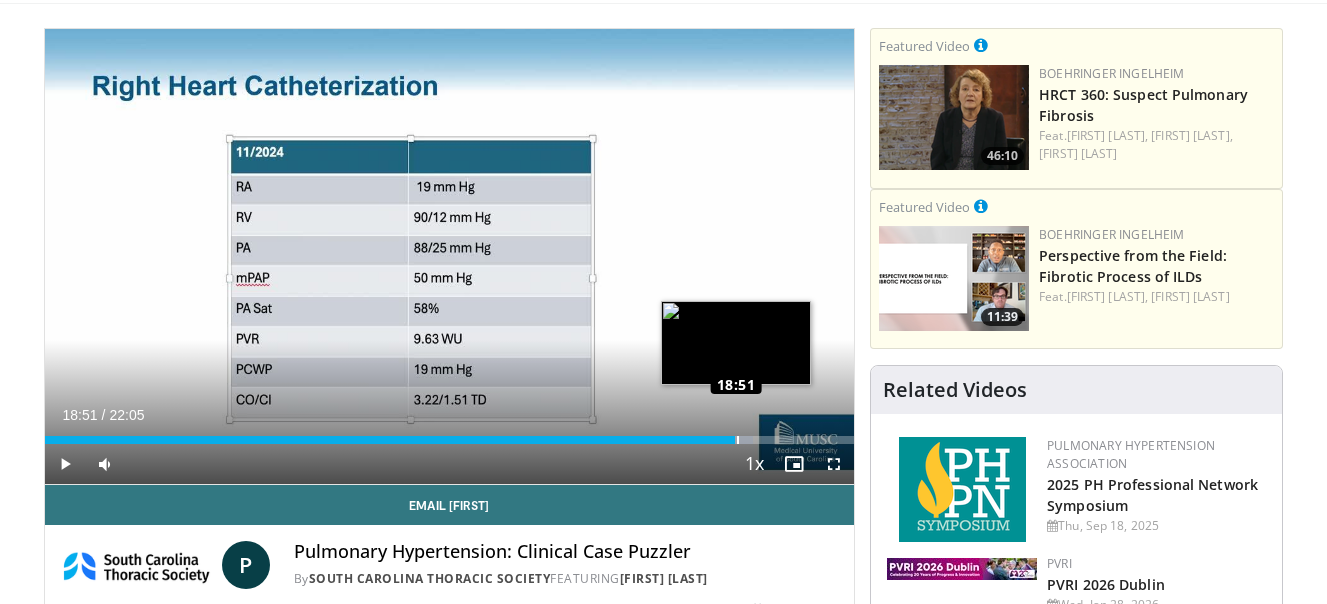 click on "Loaded :  87.55% 18:50 18:51" at bounding box center [450, 440] 